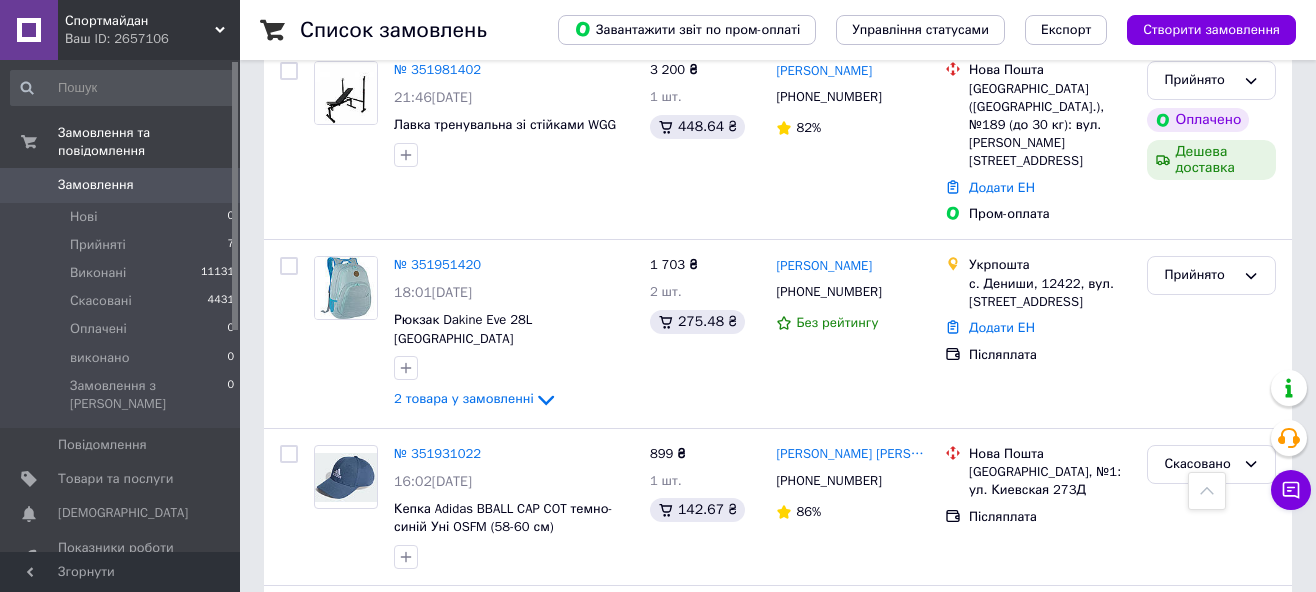 scroll, scrollTop: 500, scrollLeft: 0, axis: vertical 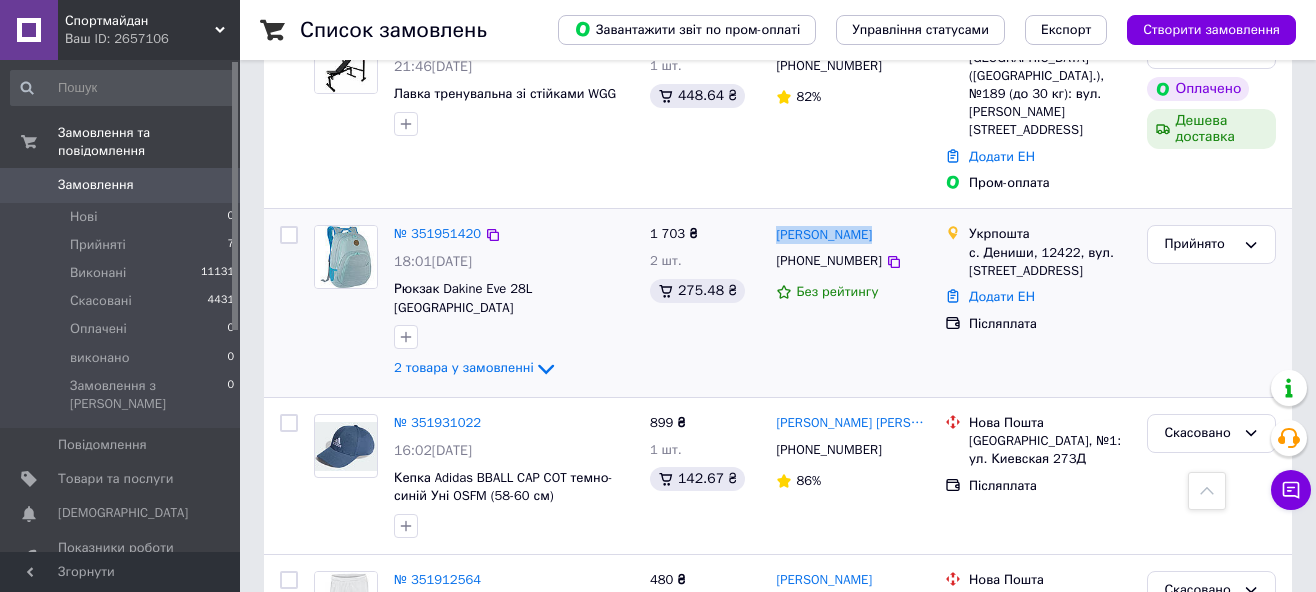 drag, startPoint x: 772, startPoint y: 219, endPoint x: 764, endPoint y: 240, distance: 22.472204 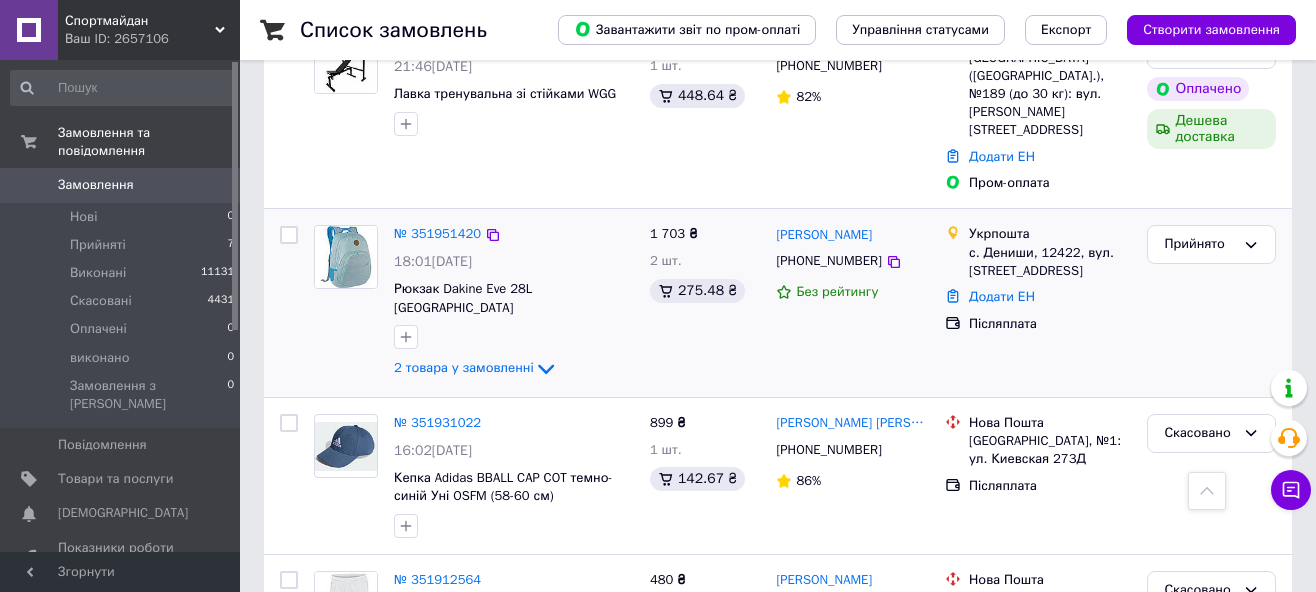 click on "1 703 ₴ 2 шт. 275.48 ₴" at bounding box center (705, 303) 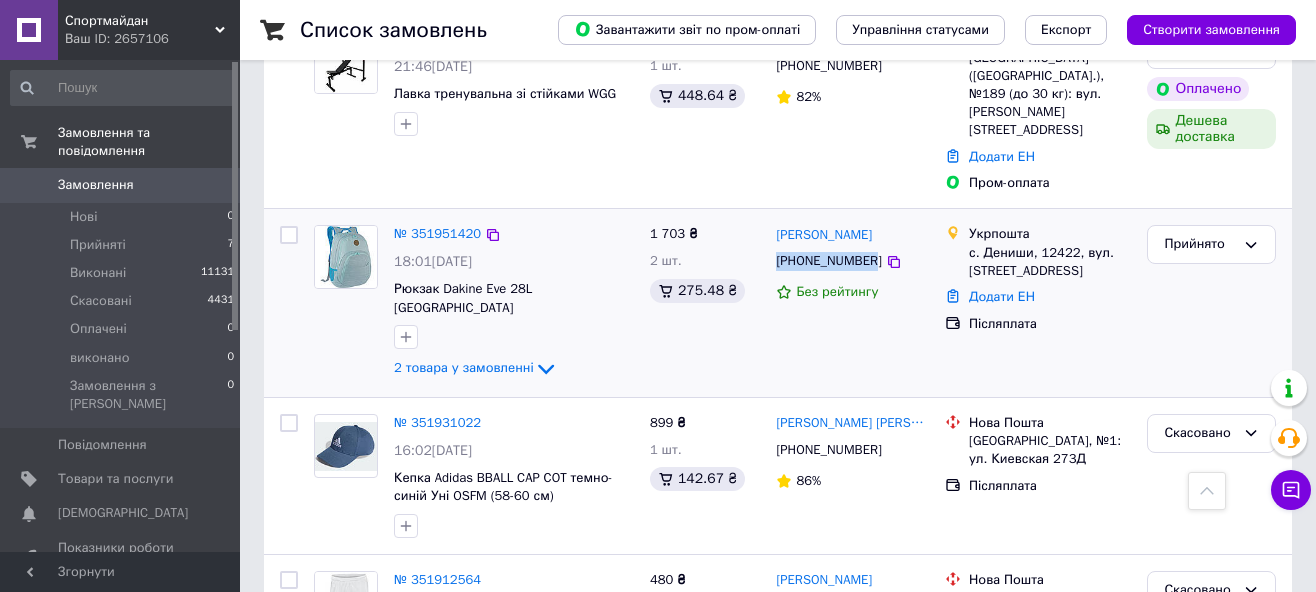 drag, startPoint x: 774, startPoint y: 221, endPoint x: 869, endPoint y: 230, distance: 95.42536 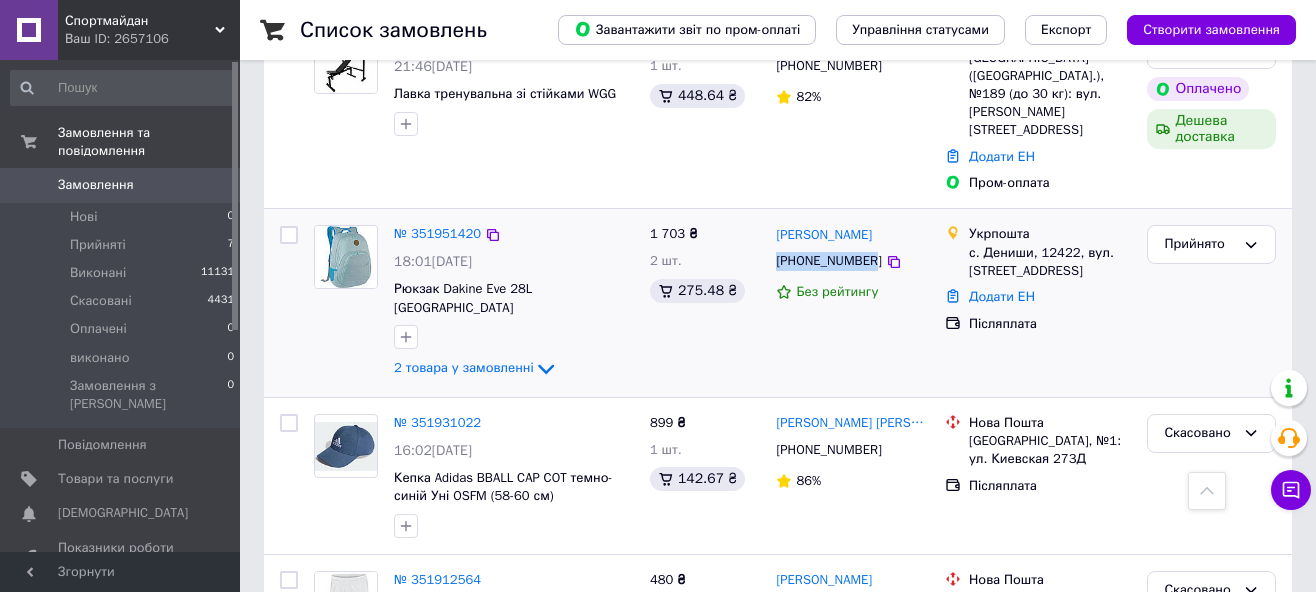 copy on "[PHONE_NUMBER]" 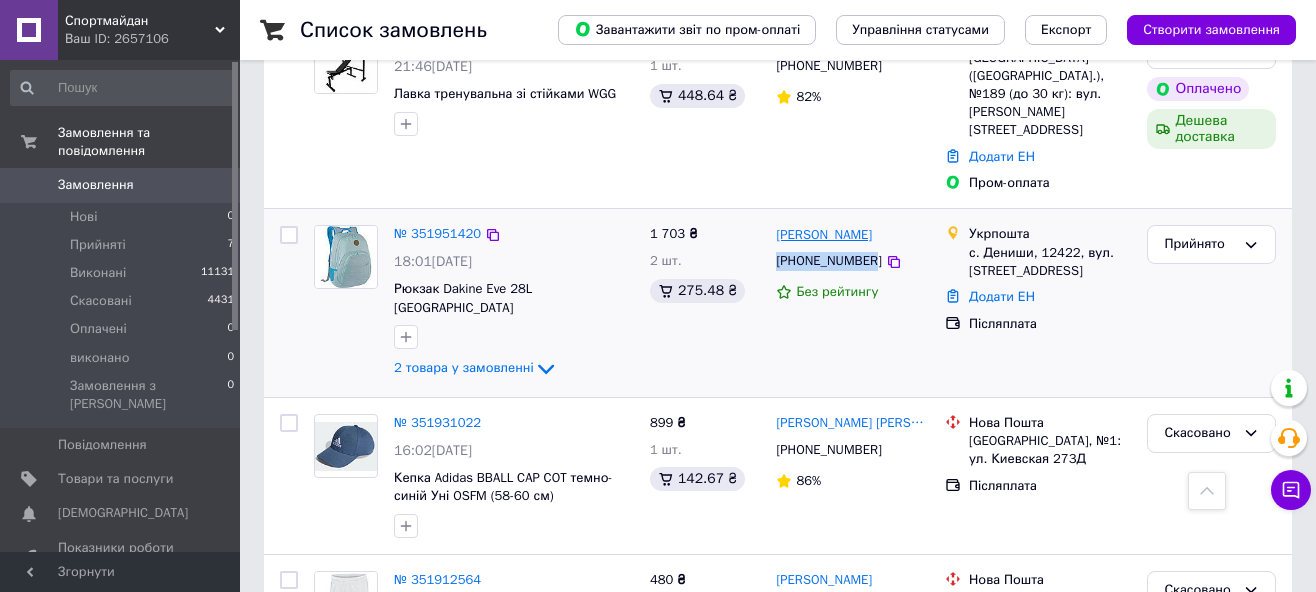drag, startPoint x: 773, startPoint y: 189, endPoint x: 895, endPoint y: 191, distance: 122.016396 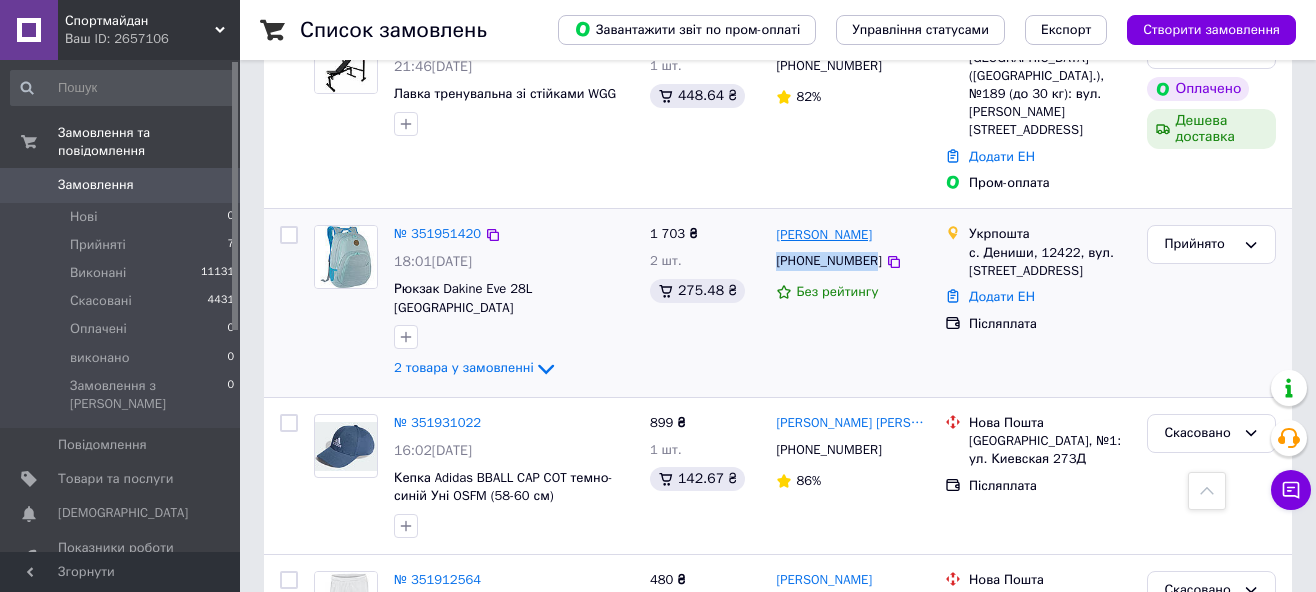 copy on "[PERSON_NAME]" 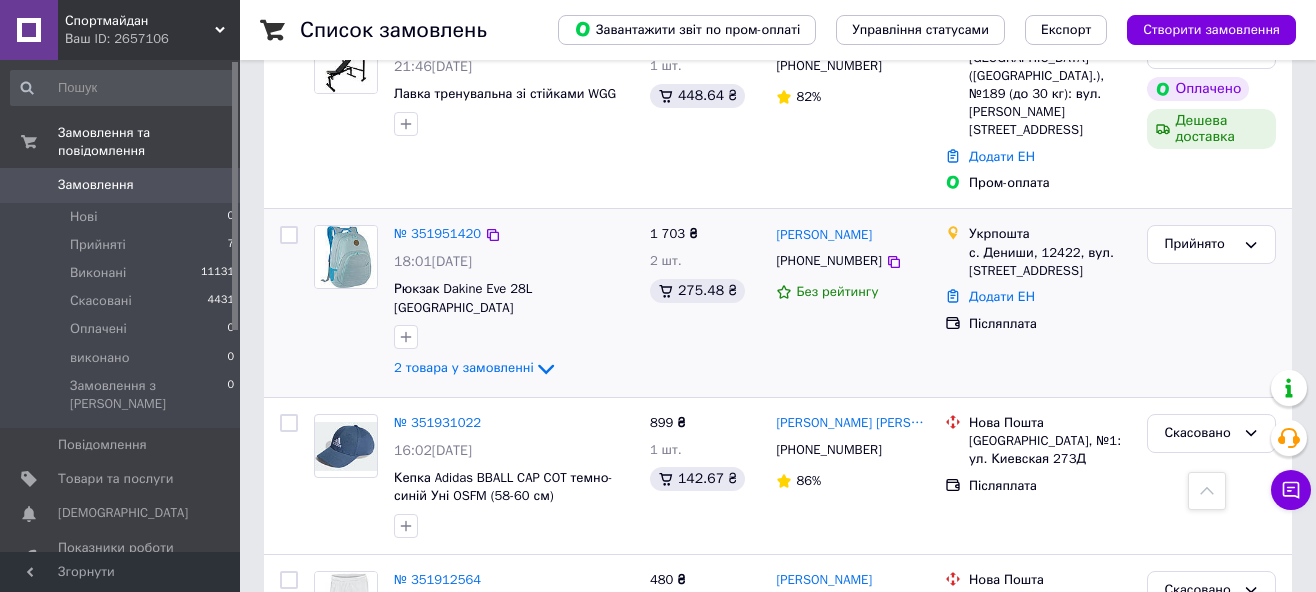 click on "№ 351951420" at bounding box center [437, 234] 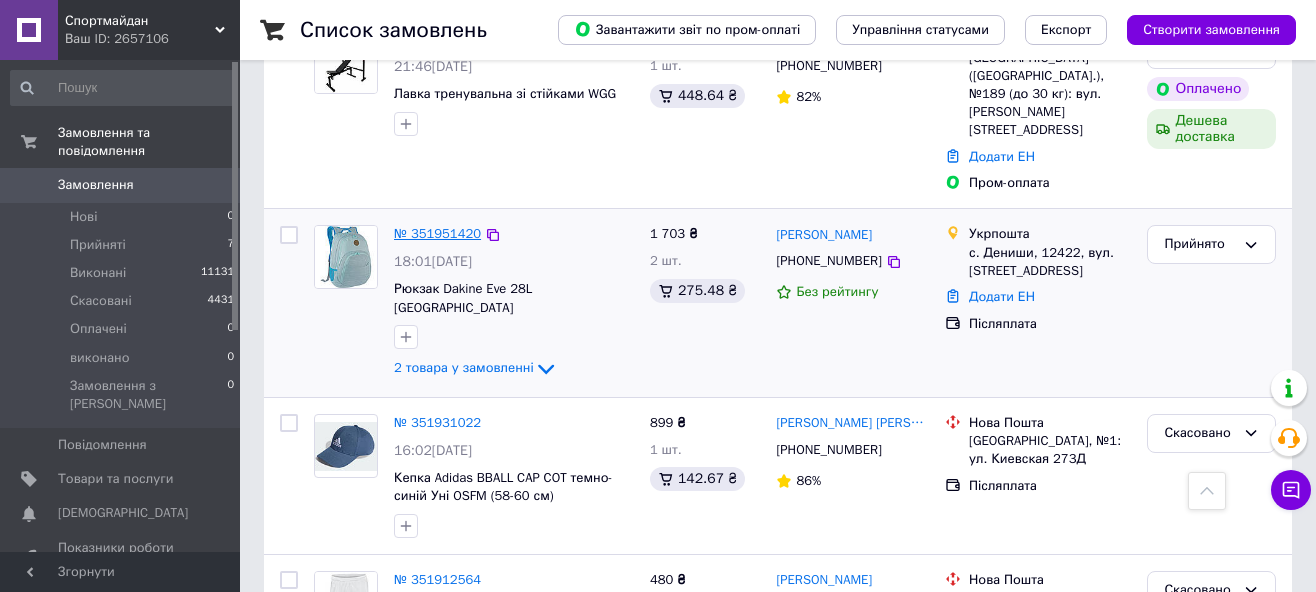 click on "№ 351951420" at bounding box center (437, 233) 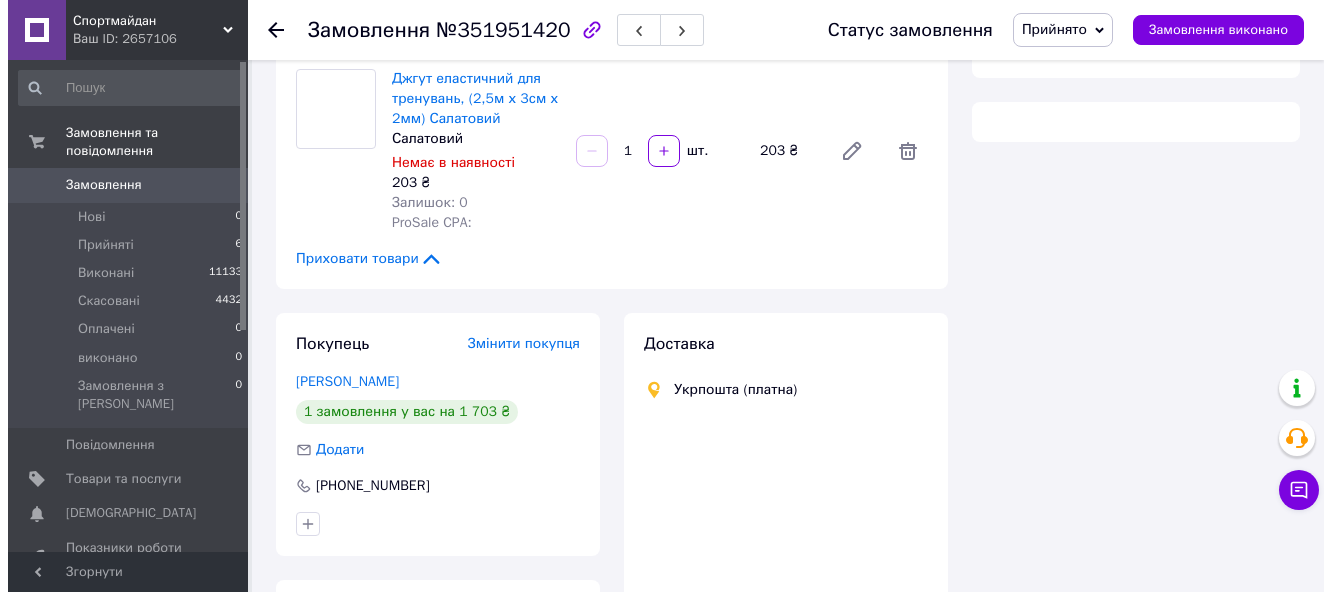 scroll, scrollTop: 500, scrollLeft: 0, axis: vertical 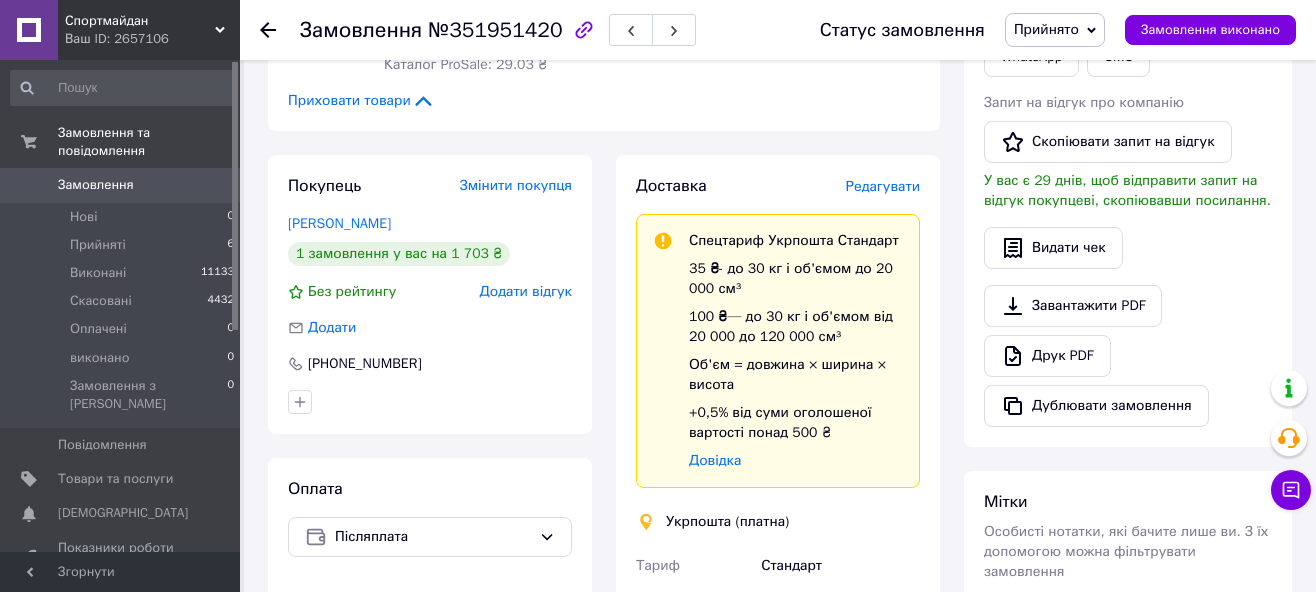 click on "Редагувати" at bounding box center (883, 186) 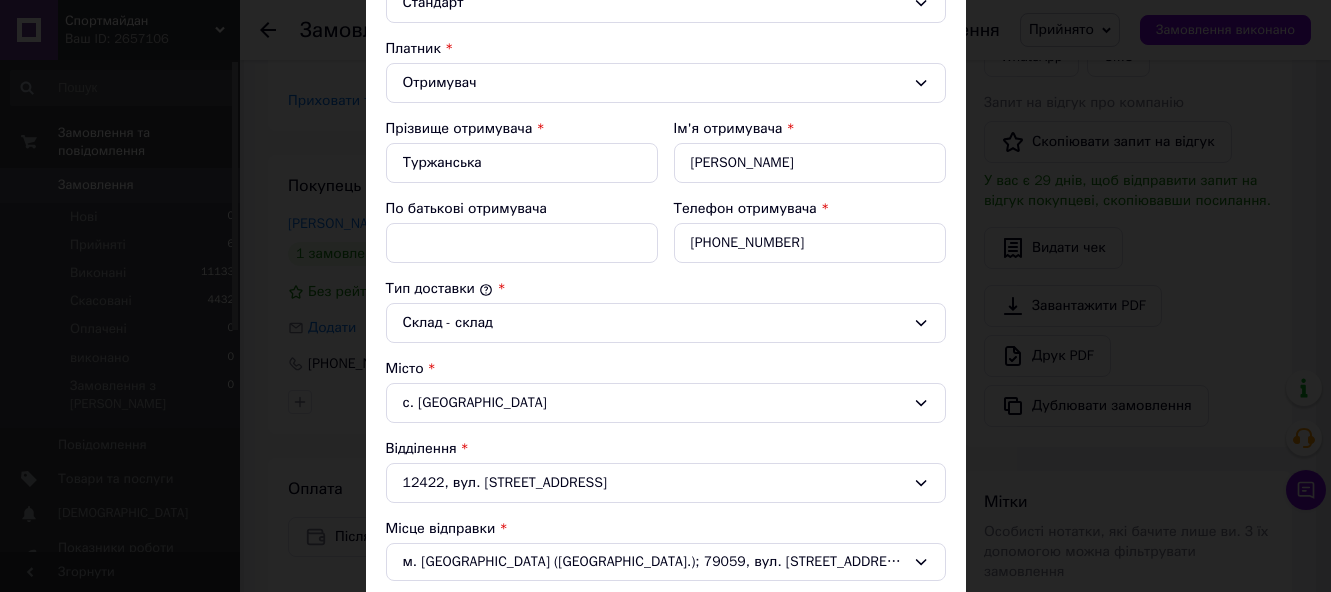 scroll, scrollTop: 100, scrollLeft: 0, axis: vertical 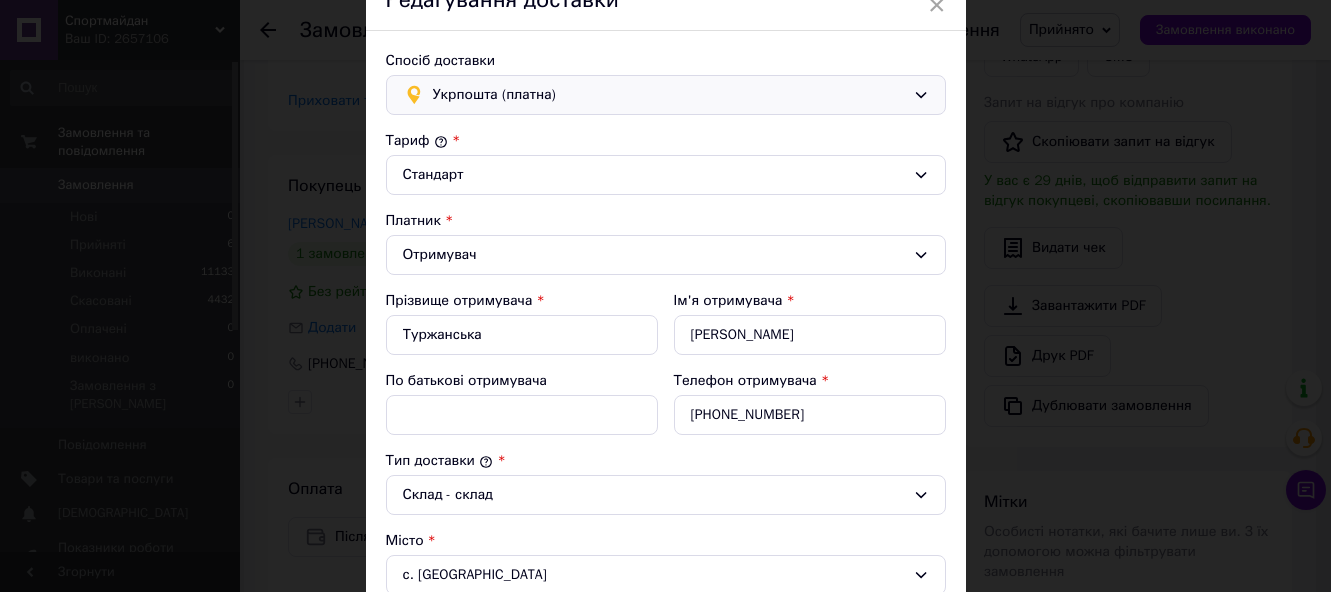 click 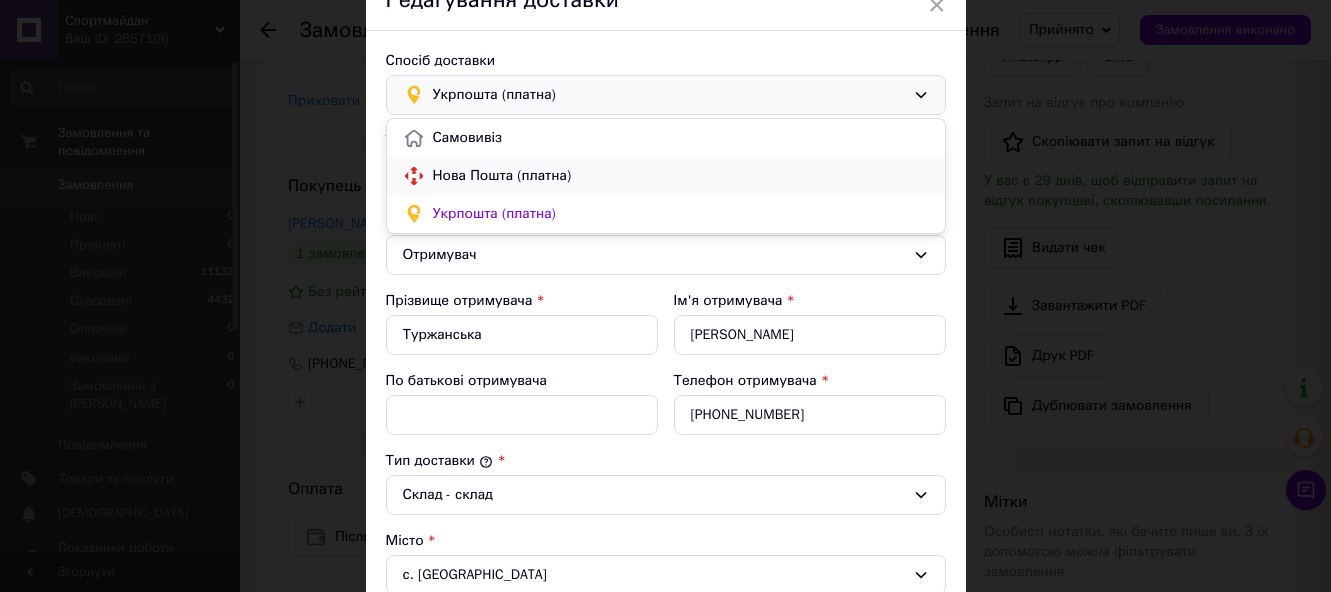 click on "Нова Пошта (платна)" at bounding box center (681, 176) 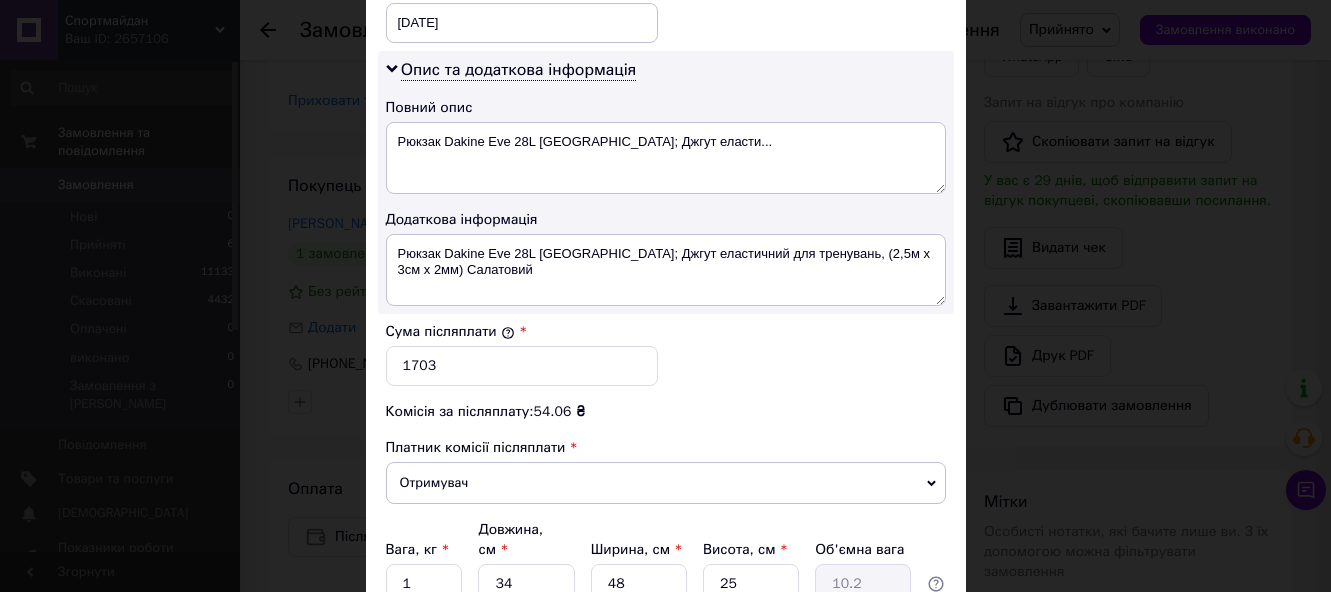 scroll, scrollTop: 1078, scrollLeft: 0, axis: vertical 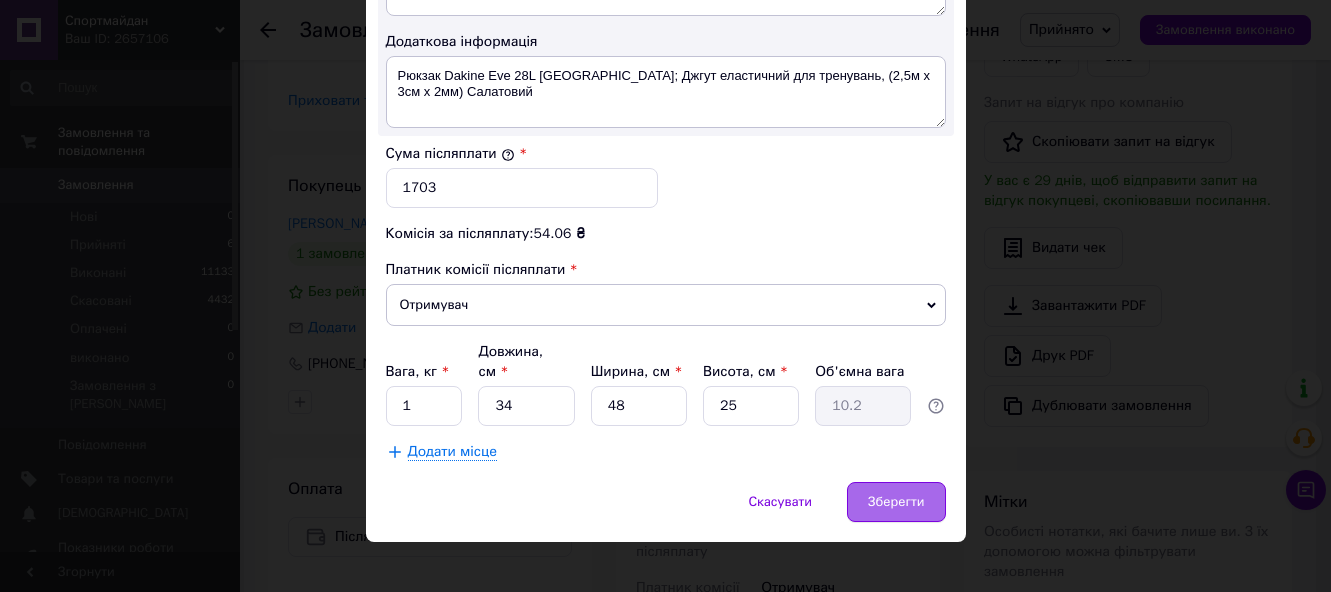 click on "Зберегти" at bounding box center [896, 502] 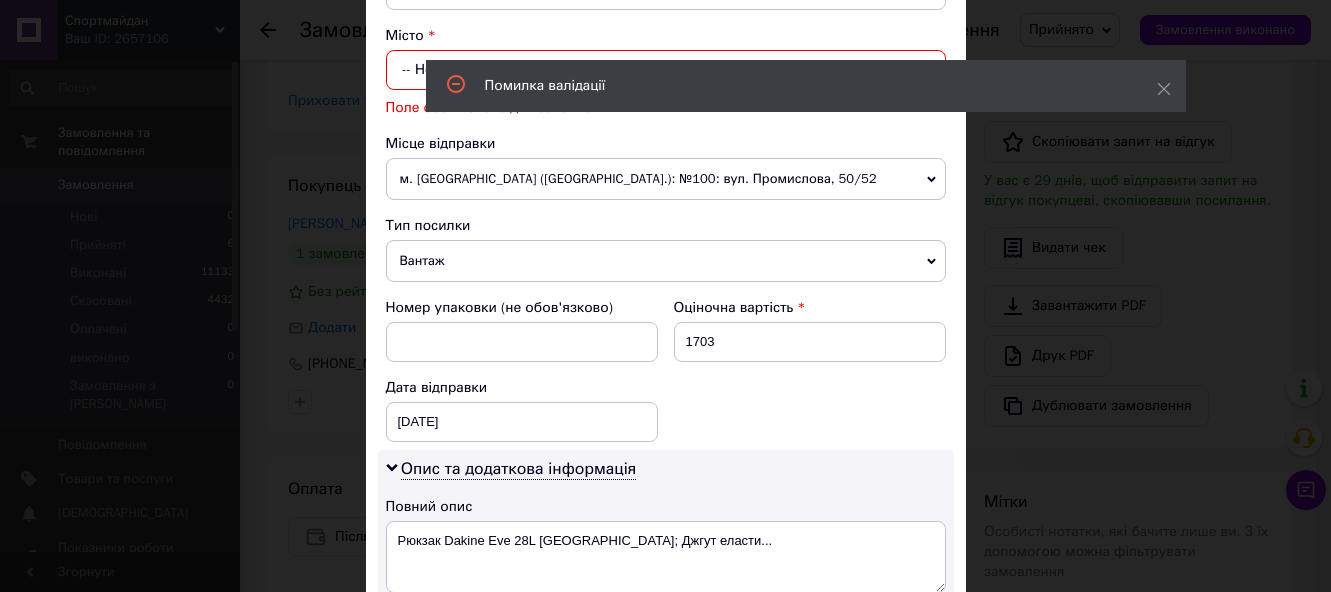 scroll, scrollTop: 406, scrollLeft: 0, axis: vertical 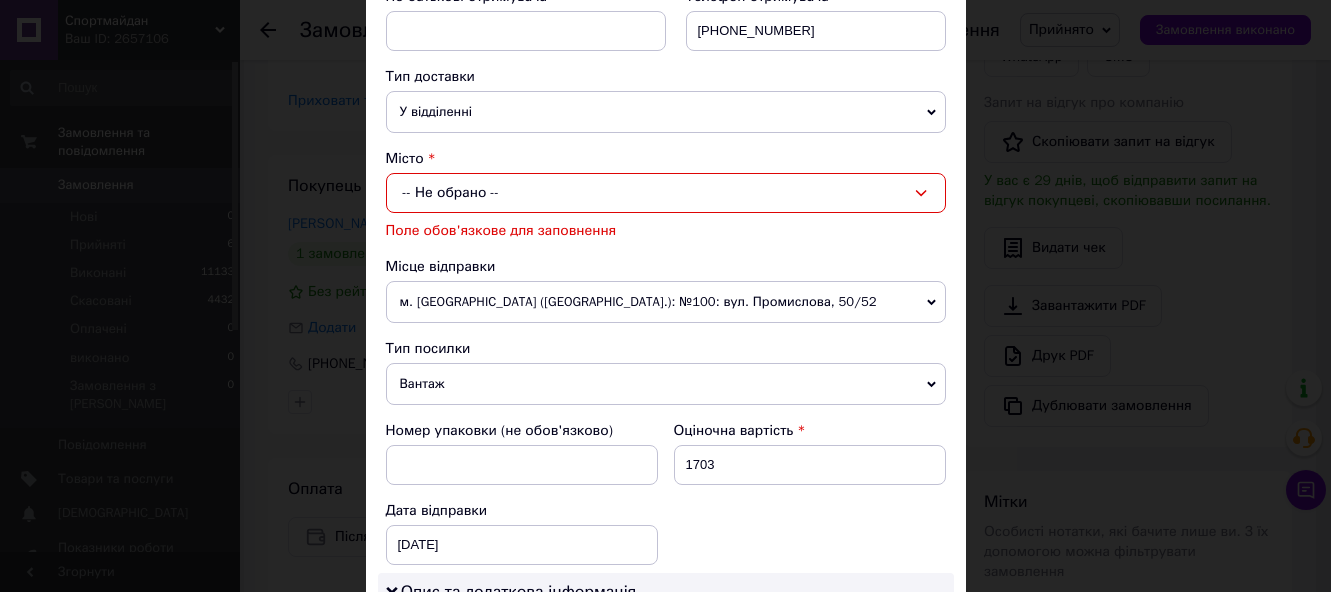 click 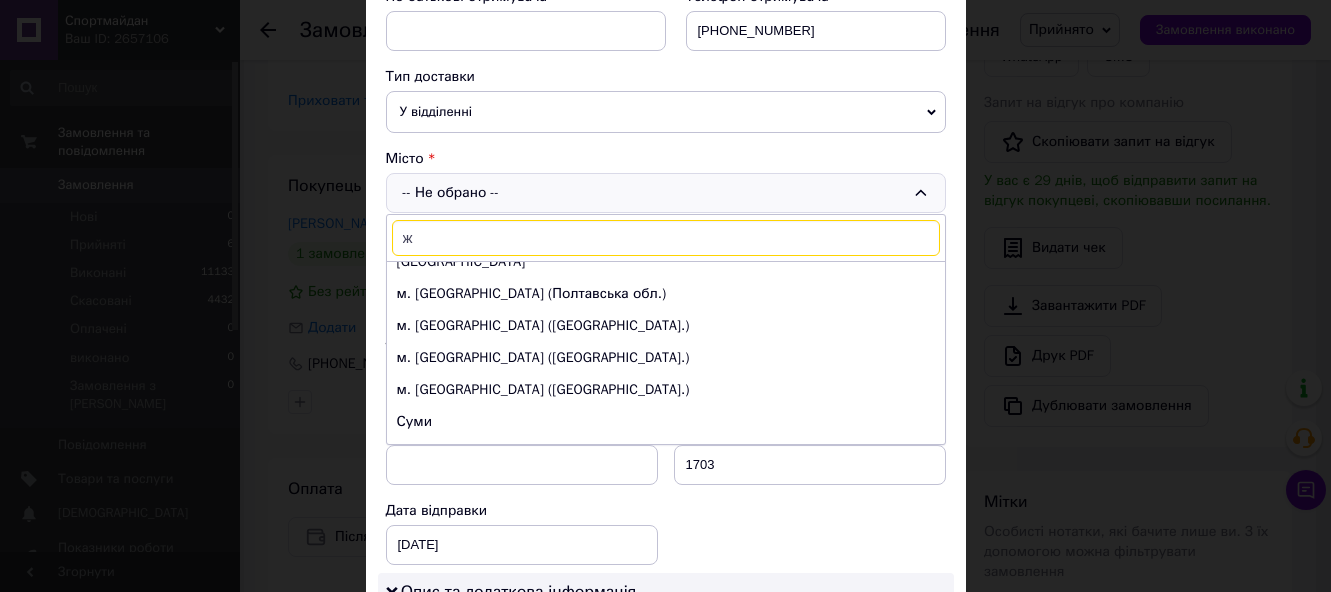 scroll, scrollTop: 300, scrollLeft: 0, axis: vertical 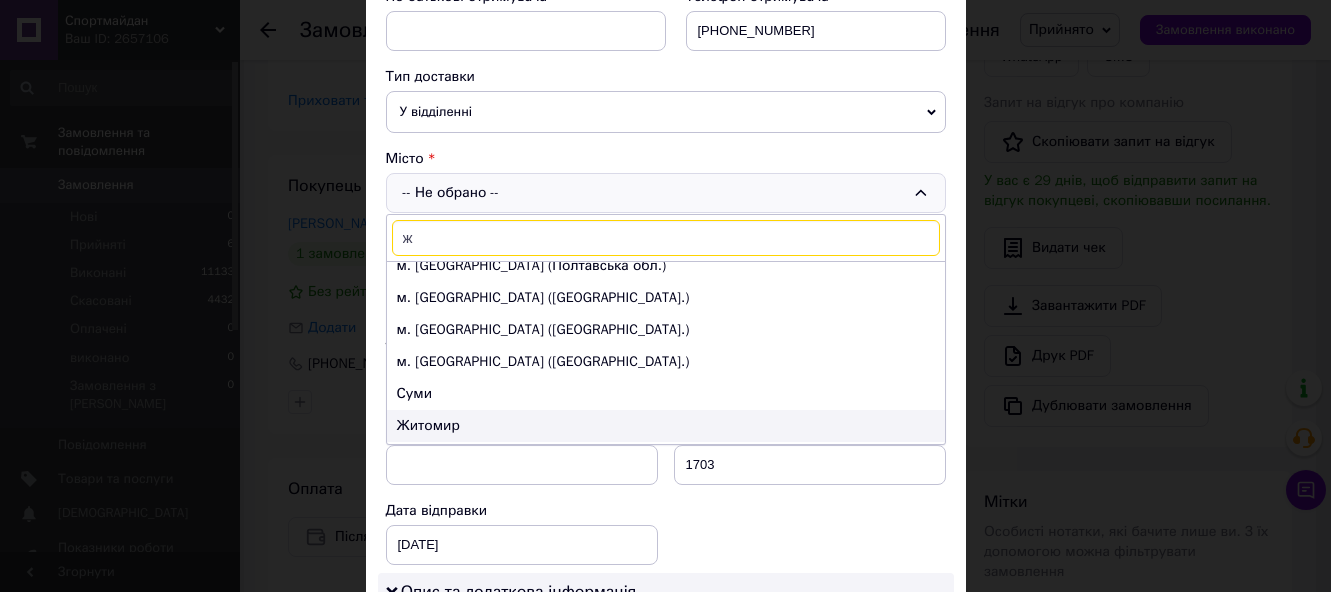 type on "ж" 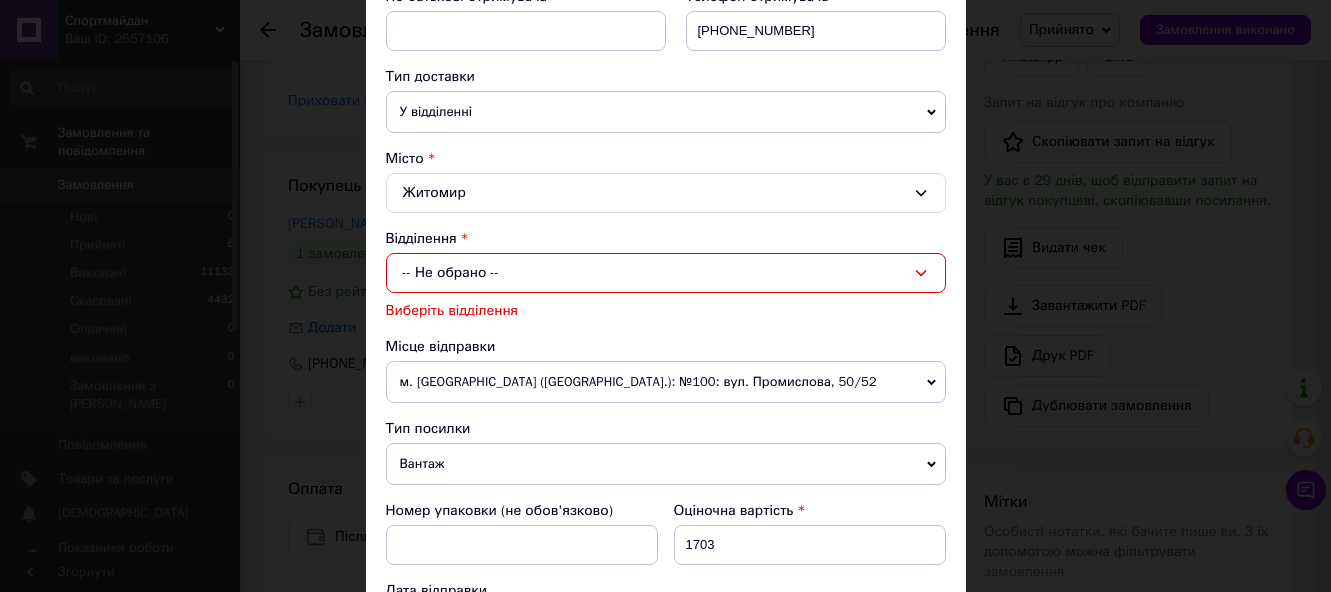 click 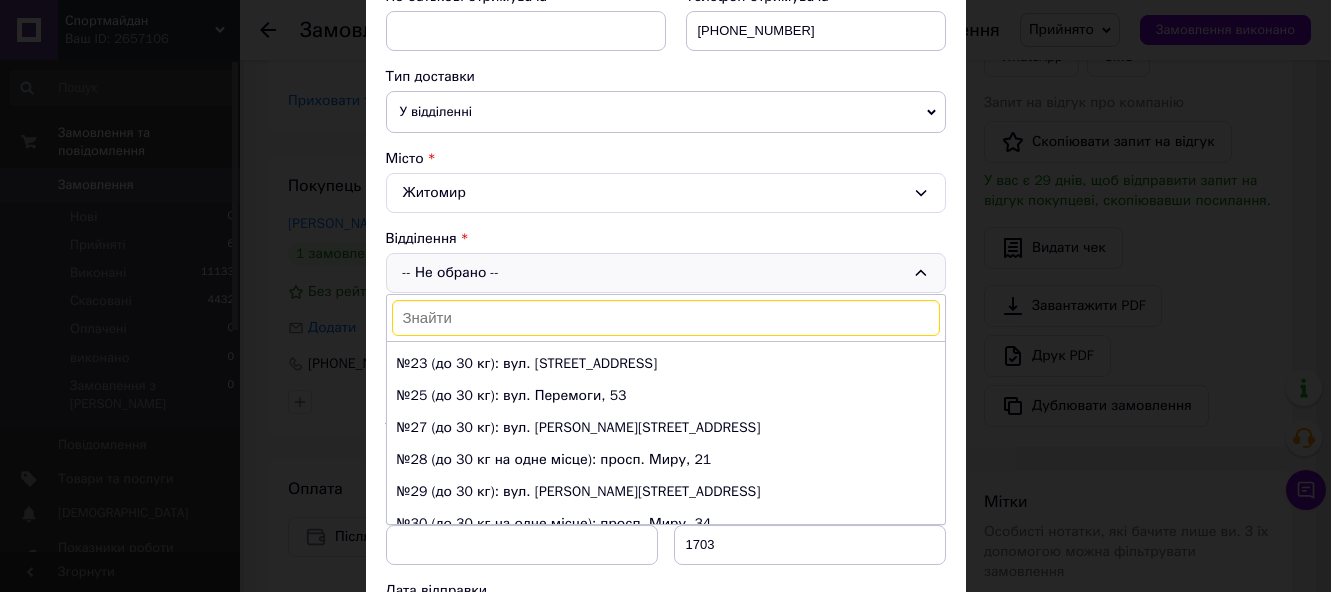 scroll, scrollTop: 700, scrollLeft: 0, axis: vertical 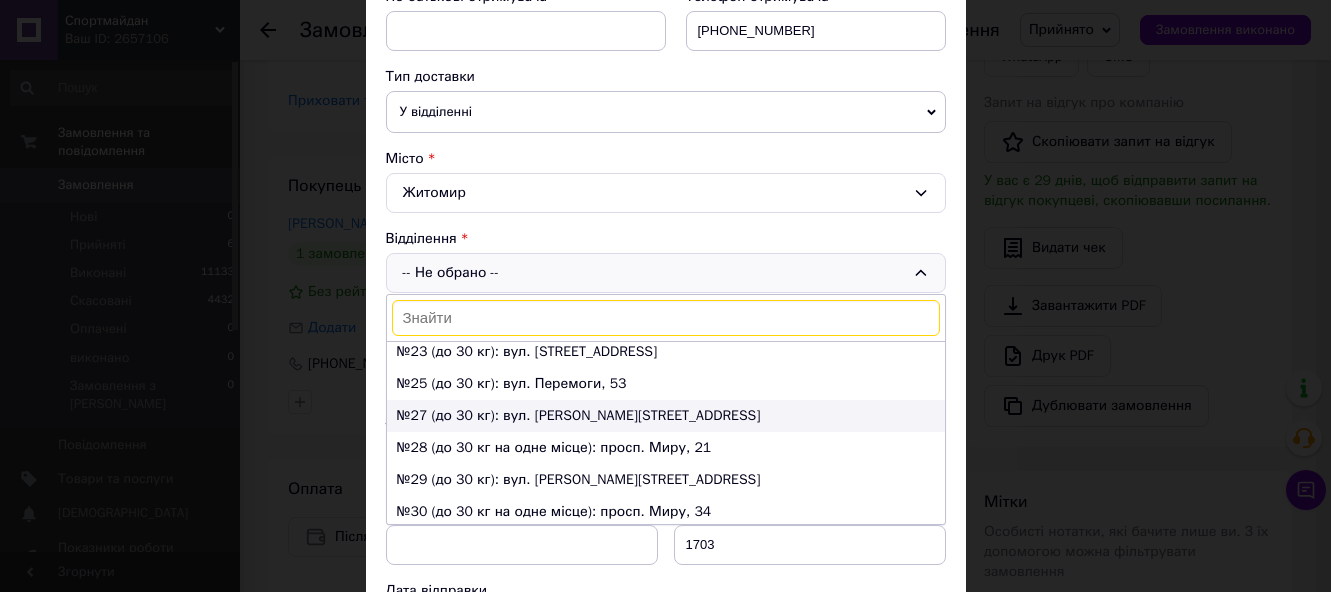click on "№27 (до 30 кг): вул. [PERSON_NAME][STREET_ADDRESS]" at bounding box center (666, 416) 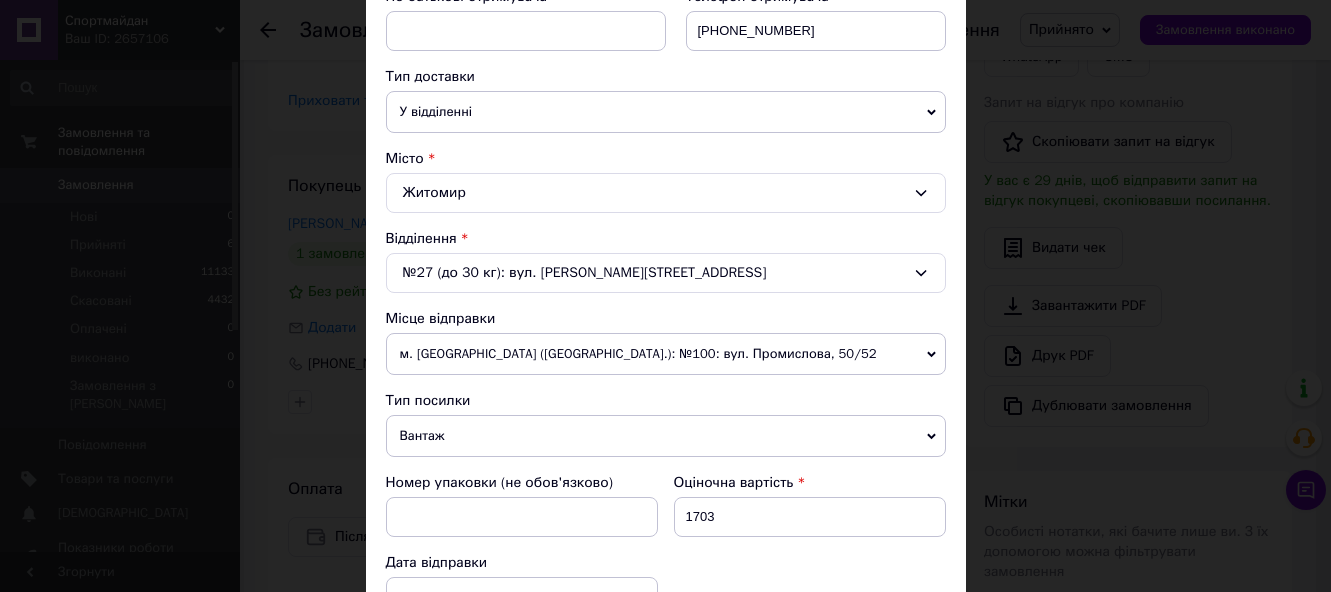 click 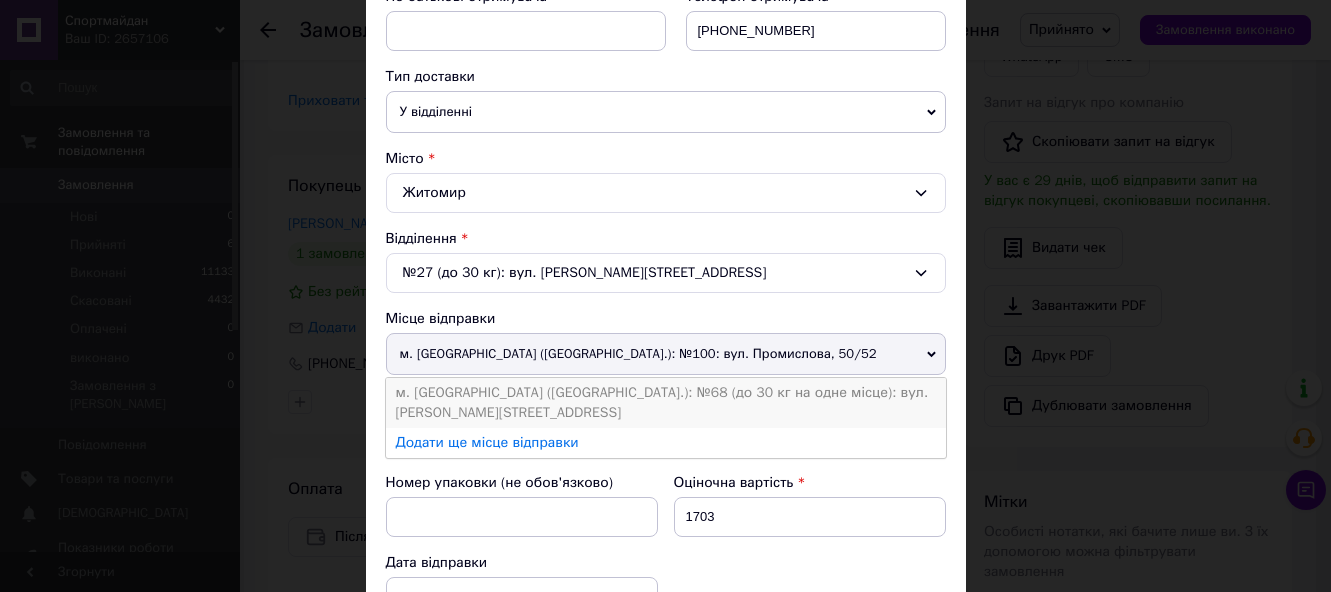 click on "м. [GEOGRAPHIC_DATA] ([GEOGRAPHIC_DATA].): №68 (до 30 кг на одне місце): вул. [PERSON_NAME][STREET_ADDRESS]" at bounding box center (666, 403) 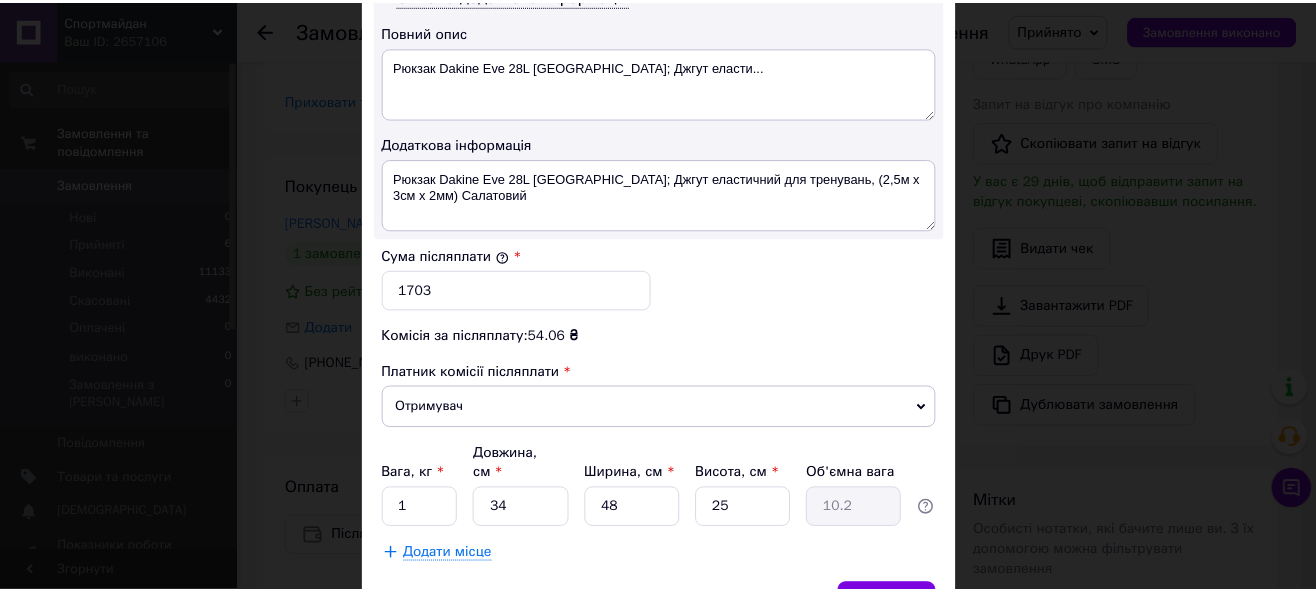 scroll, scrollTop: 1106, scrollLeft: 0, axis: vertical 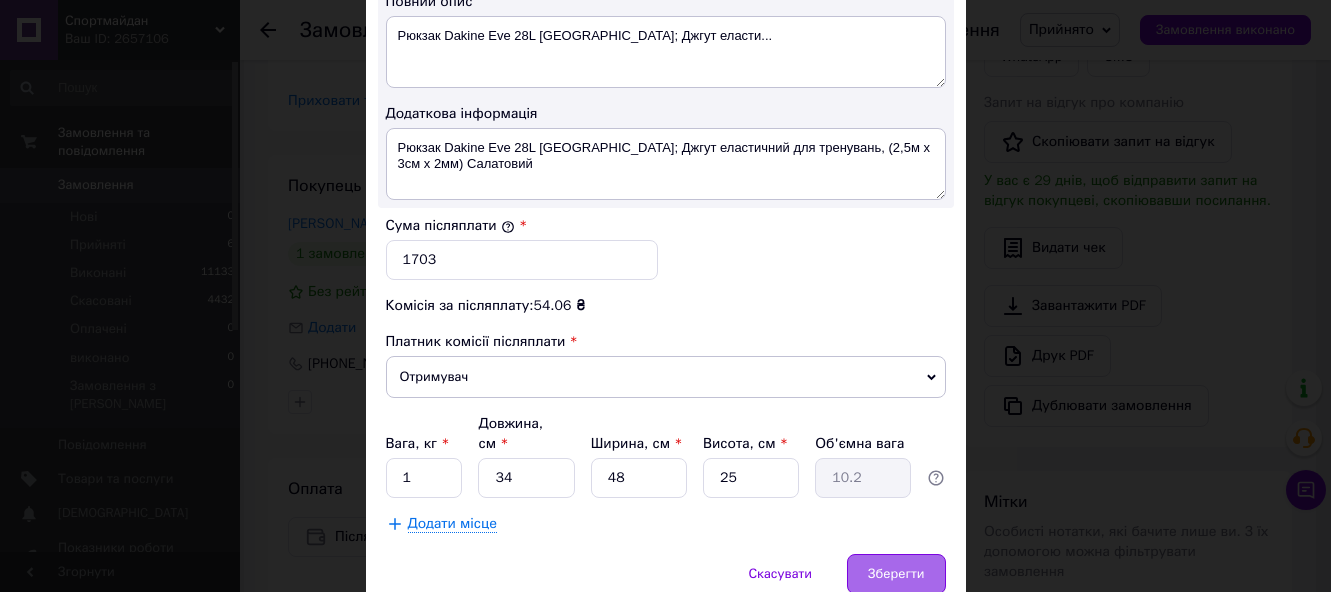 click on "Зберегти" at bounding box center [896, 574] 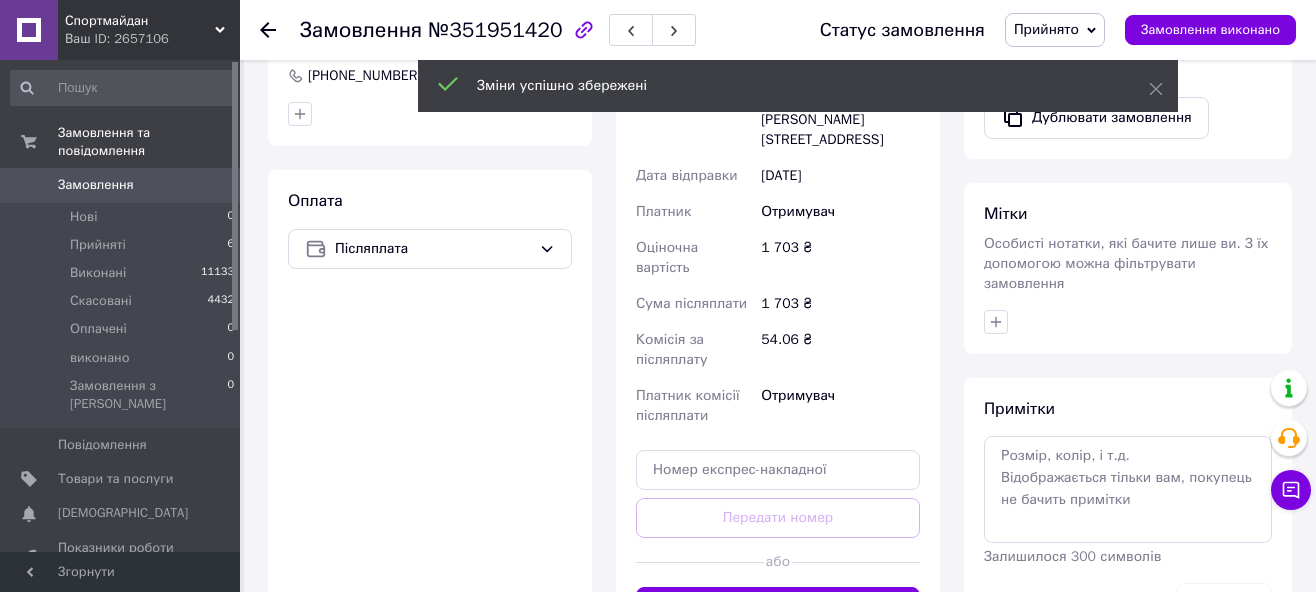 scroll, scrollTop: 800, scrollLeft: 0, axis: vertical 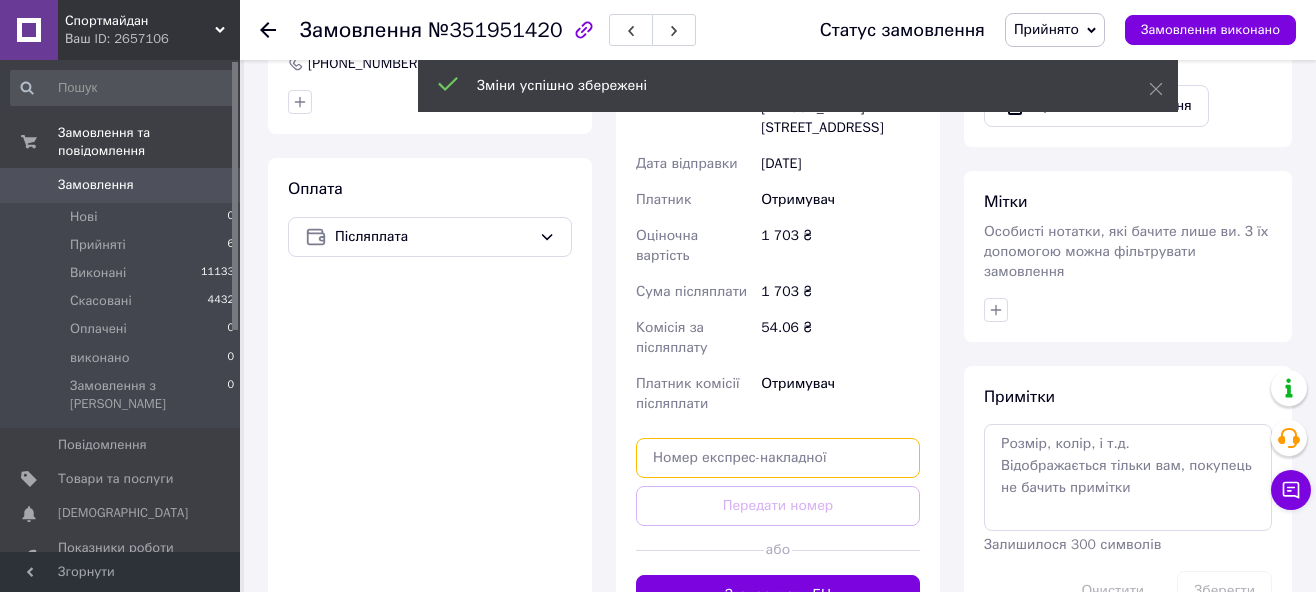 click at bounding box center [778, 458] 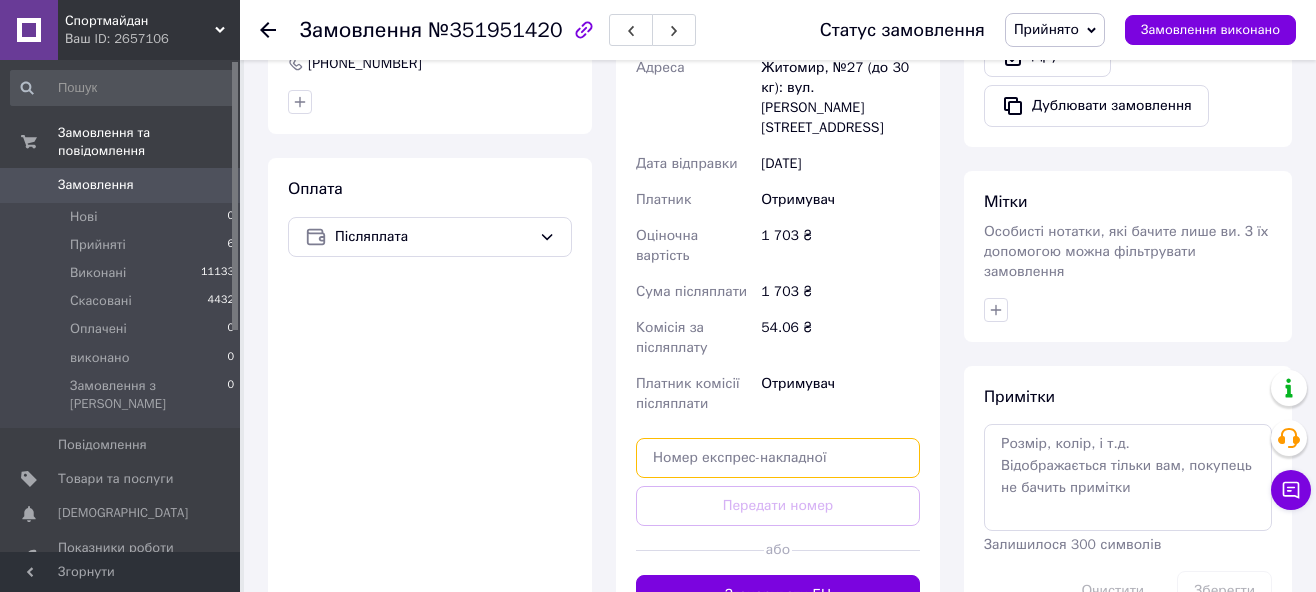 paste on "ВікторіяТуржанська" 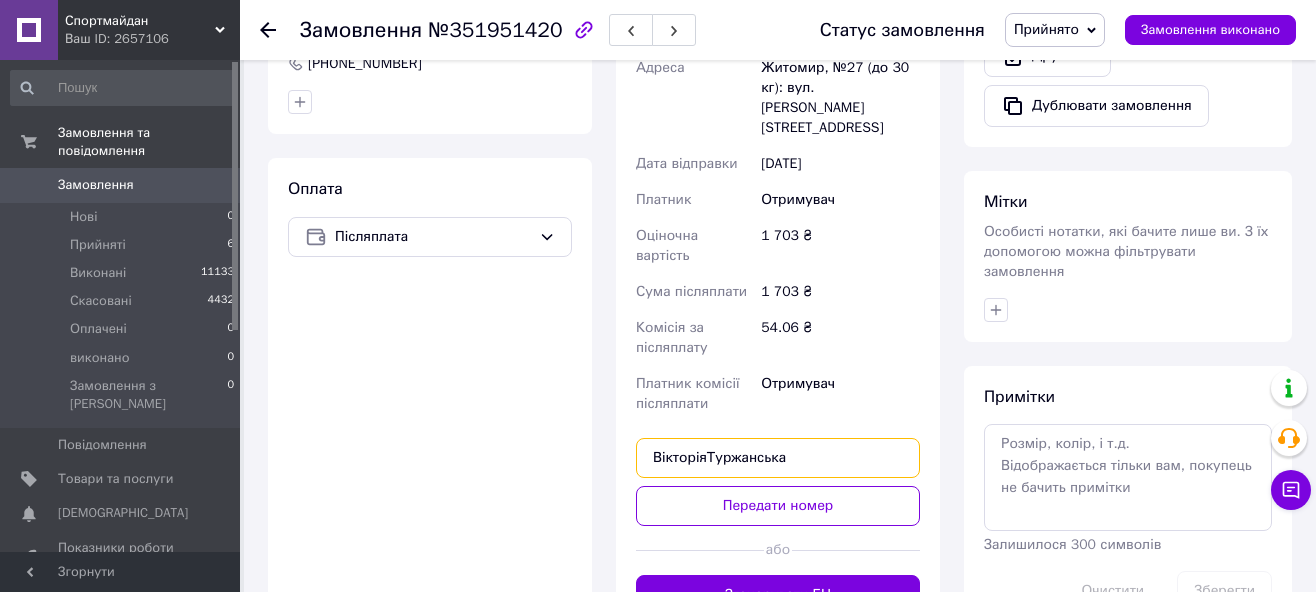 drag, startPoint x: 798, startPoint y: 399, endPoint x: 657, endPoint y: 396, distance: 141.0319 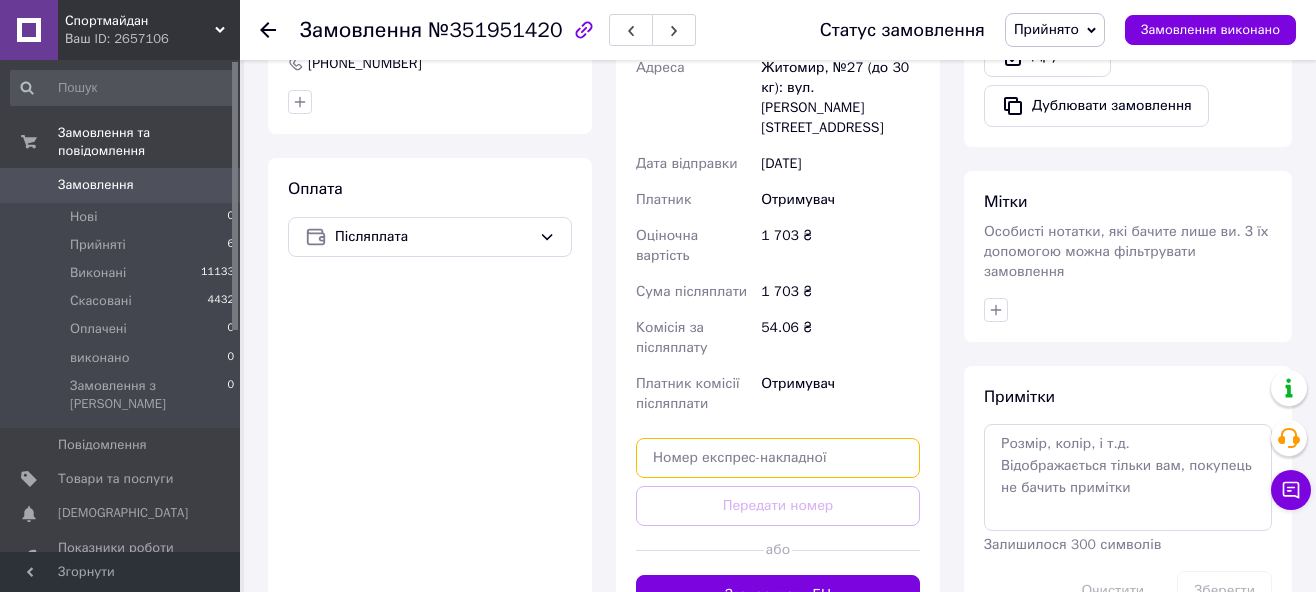 paste on "20451202995305" 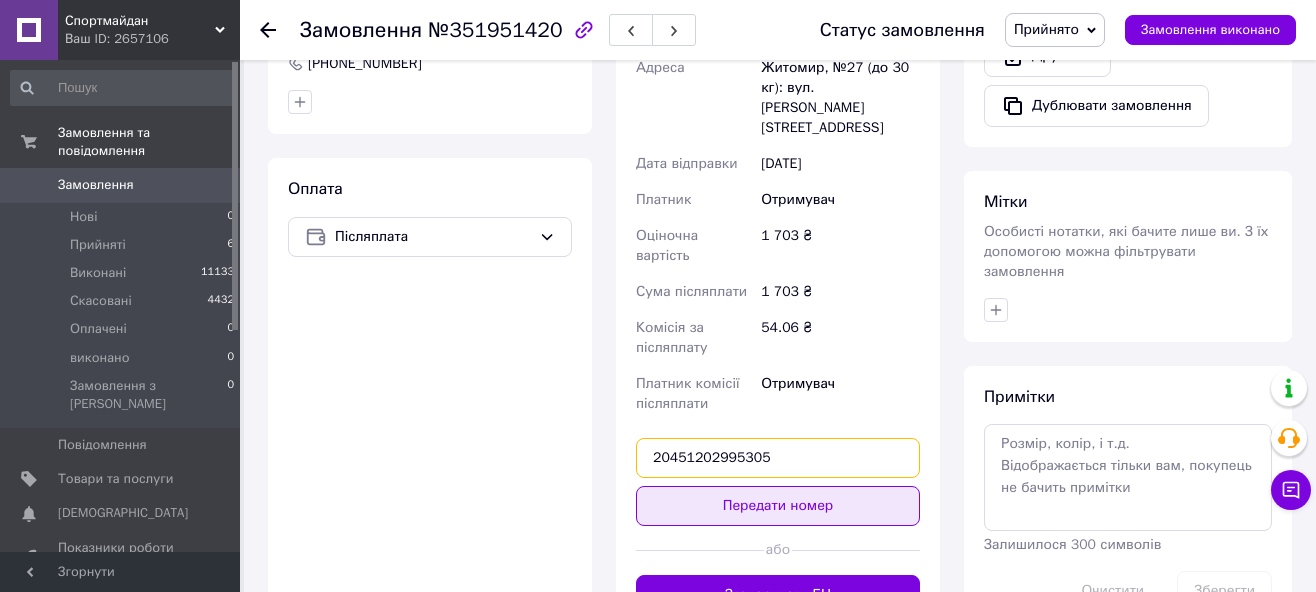 type on "20451202995305" 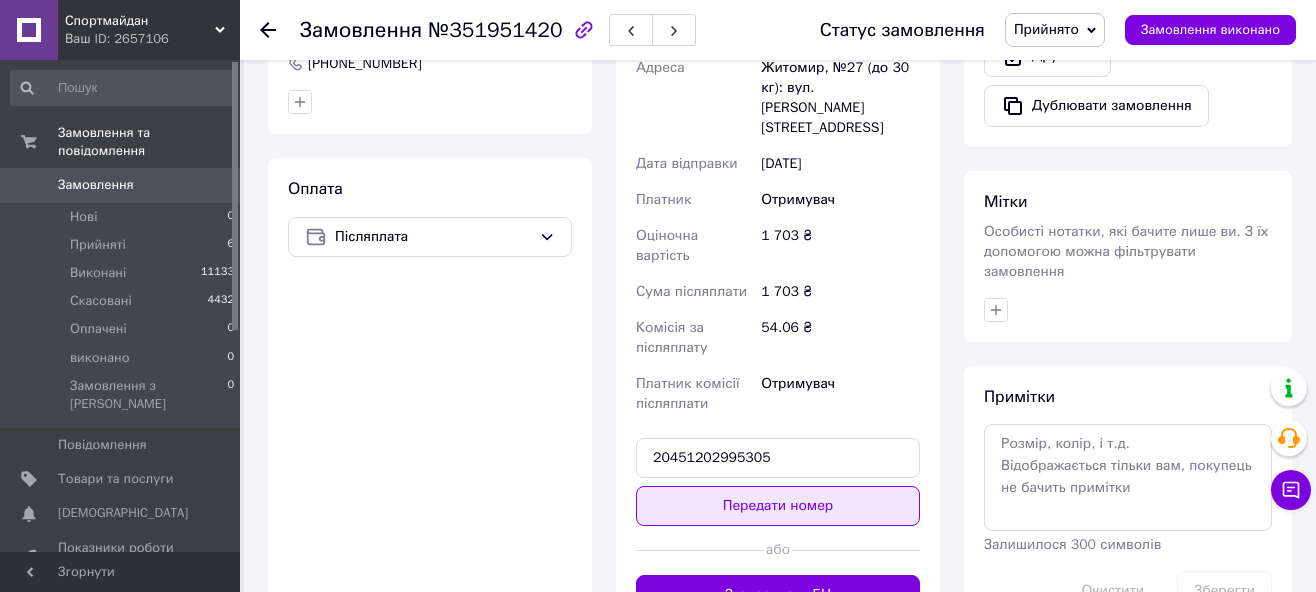 click on "Передати номер" at bounding box center (778, 506) 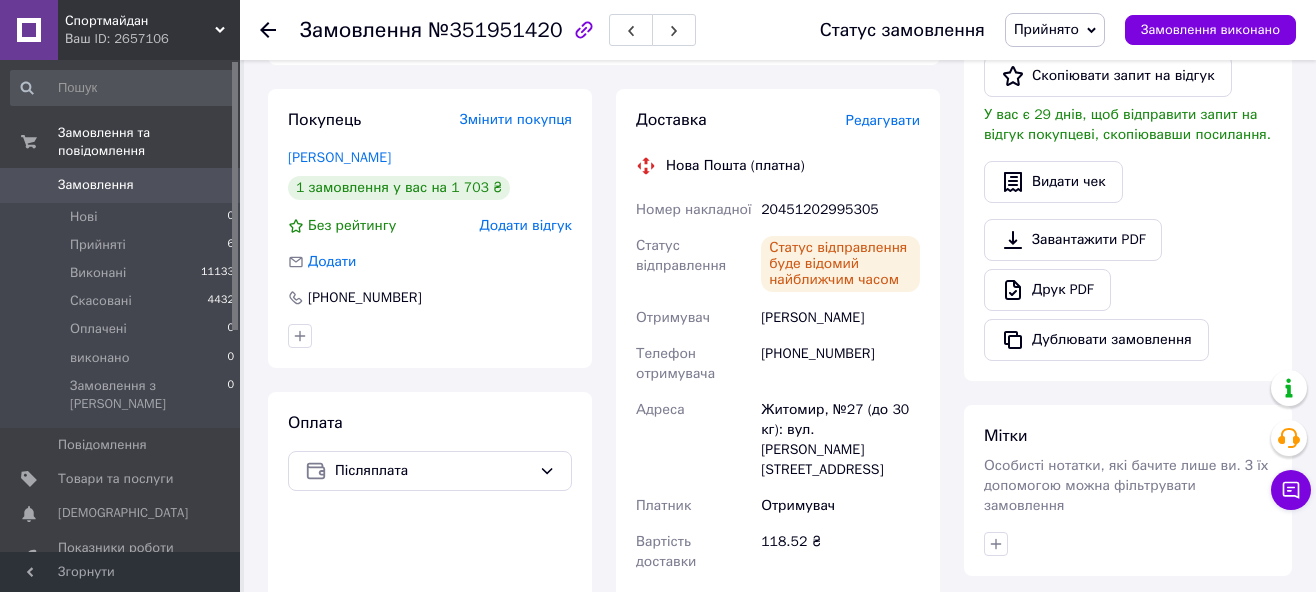 scroll, scrollTop: 400, scrollLeft: 0, axis: vertical 